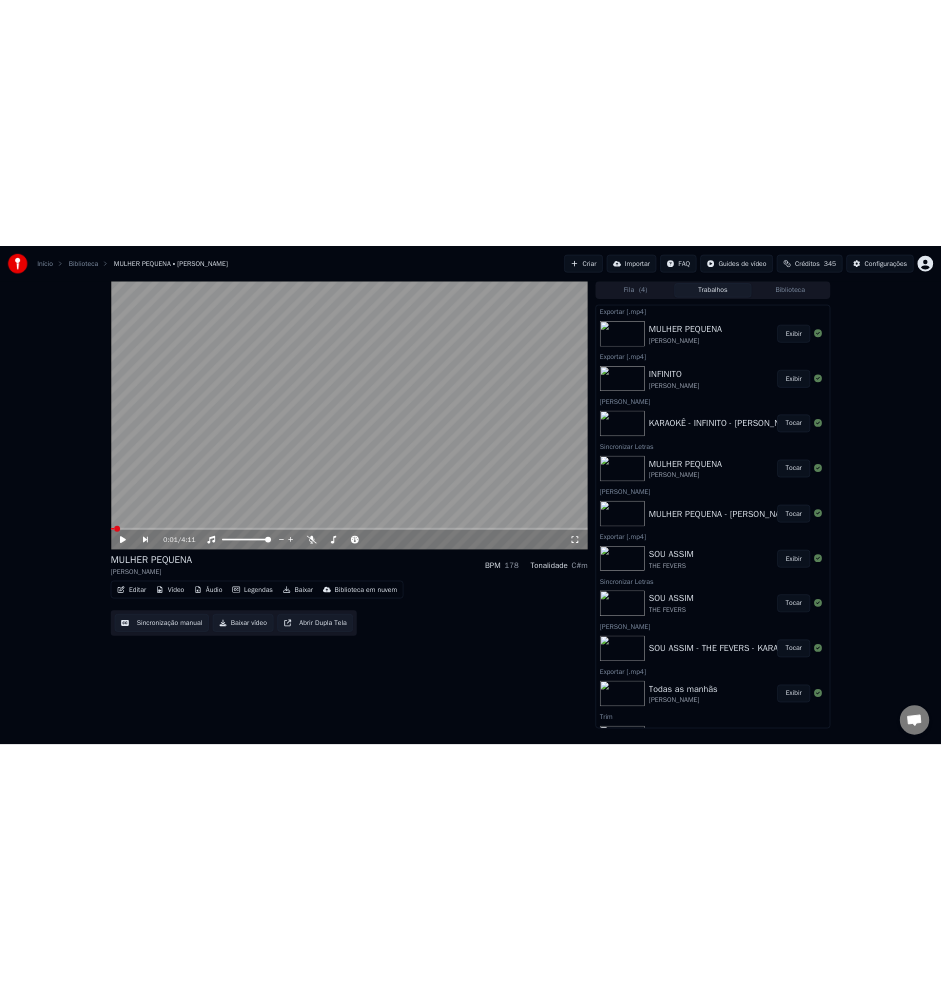 scroll, scrollTop: 0, scrollLeft: 0, axis: both 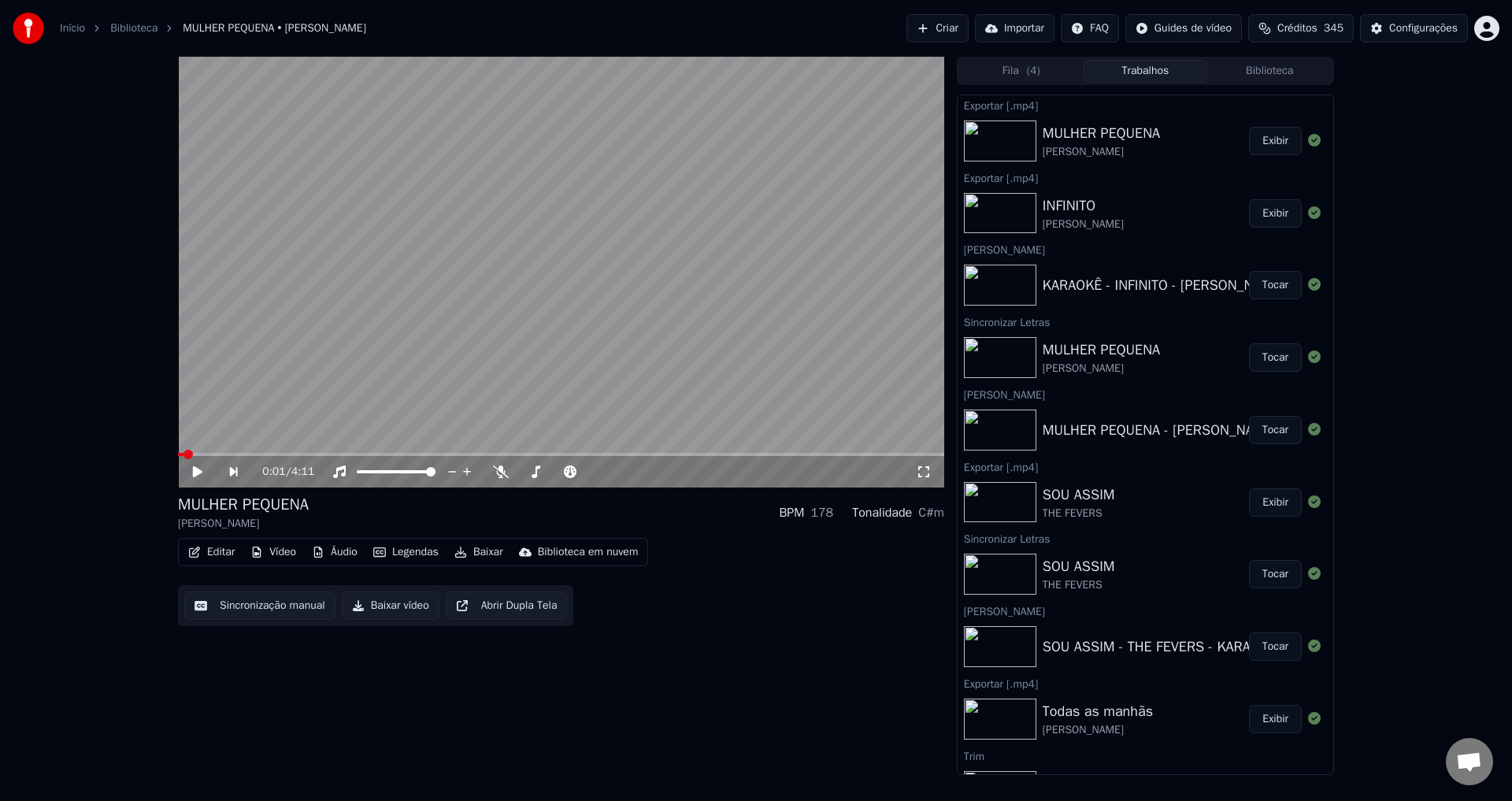 drag, startPoint x: 617, startPoint y: 702, endPoint x: 608, endPoint y: 686, distance: 18.35756 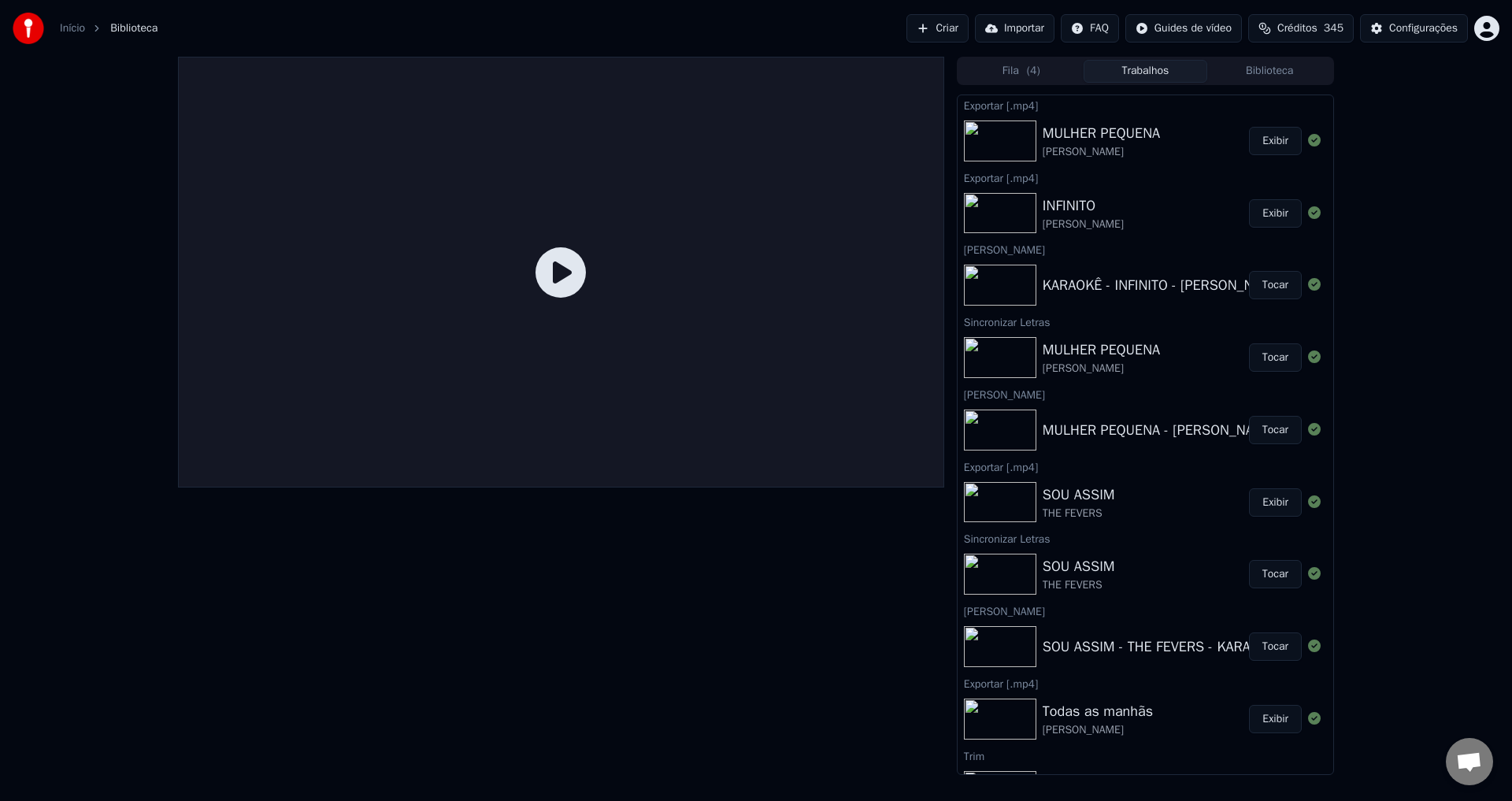 click on "Início" at bounding box center (72, 28) 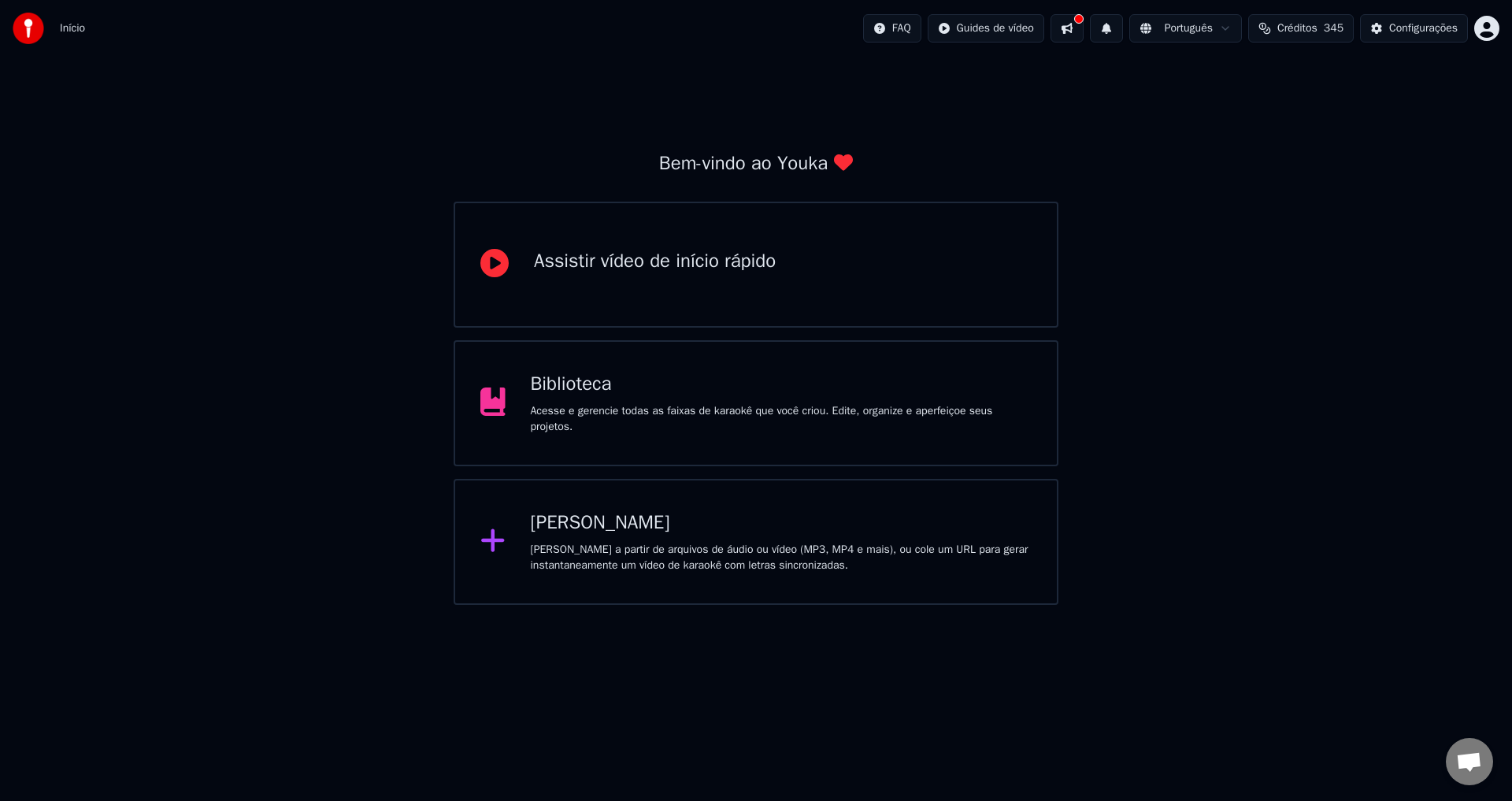 click on "Início FAQ Guides de vídeo Português Créditos 345 Configurações Bem-vindo ao Youka Assistir vídeo de início rápido Biblioteca Acesse e gerencie todas as faixas de karaokê que você criou. Edite, organize e aperfeiçoe seus projetos. Criar Karaokê Crie karaokê a partir de arquivos de áudio ou vídeo (MP3, MP4 e mais), ou cole um URL para gerar instantaneamente um vídeo de karaokê com letras sincronizadas." at bounding box center (756, 302) 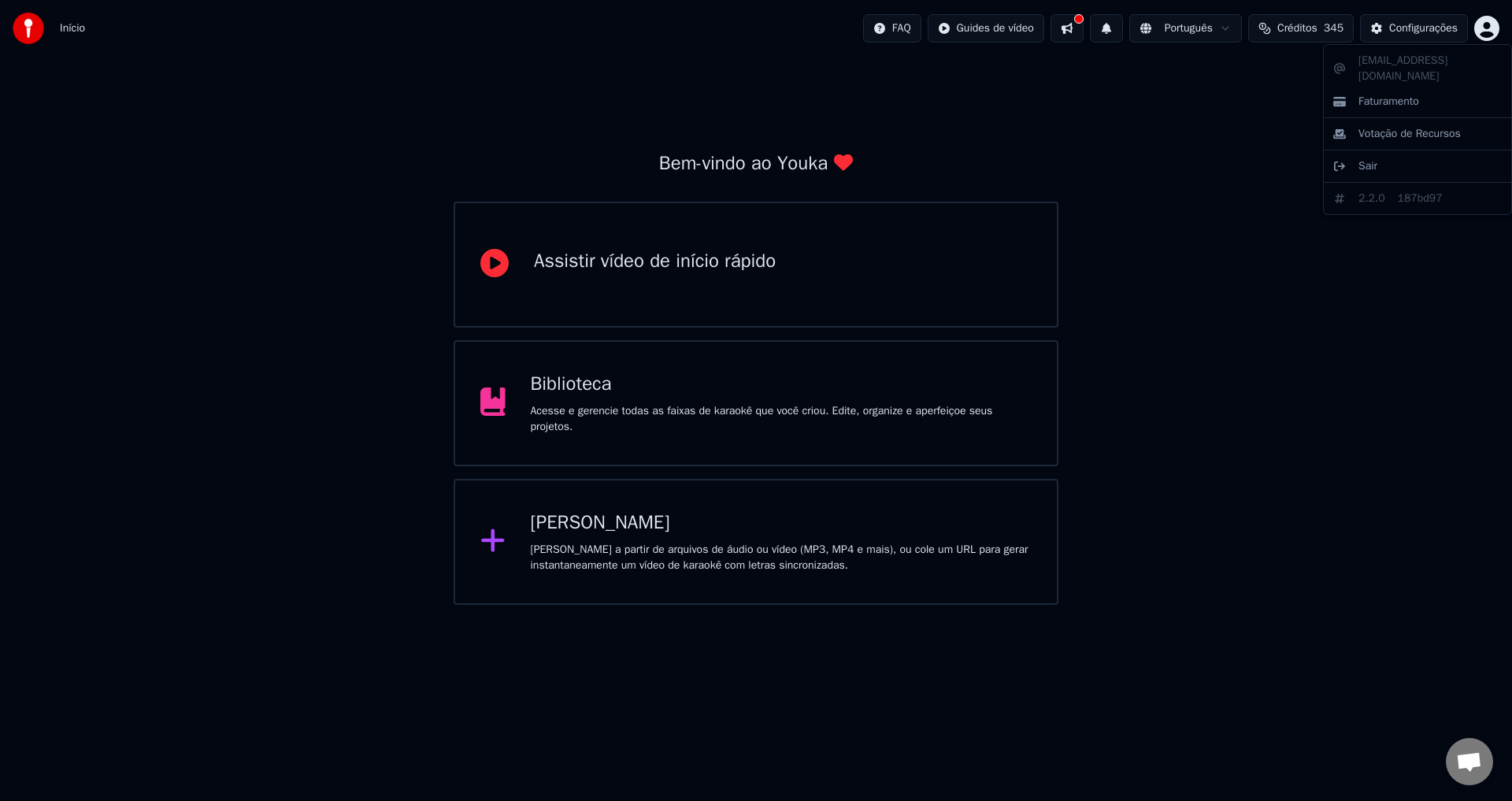 click on "Início FAQ Guides de vídeo Português Créditos 345 Configurações Bem-vindo ao Youka Assistir vídeo de início rápido Biblioteca Acesse e gerencie todas as faixas de karaokê que você criou. Edite, organize e aperfeiçoe seus projetos. Criar Karaokê Crie karaokê a partir de arquivos de áudio ou vídeo (MP3, MP4 e mais), ou cole um URL para gerar instantaneamente um vídeo de karaokê com letras sincronizadas. [EMAIL_ADDRESS][DOMAIN_NAME] Faturamento Votação de Recursos Sair 2.2.0 187bd97" at bounding box center [756, 302] 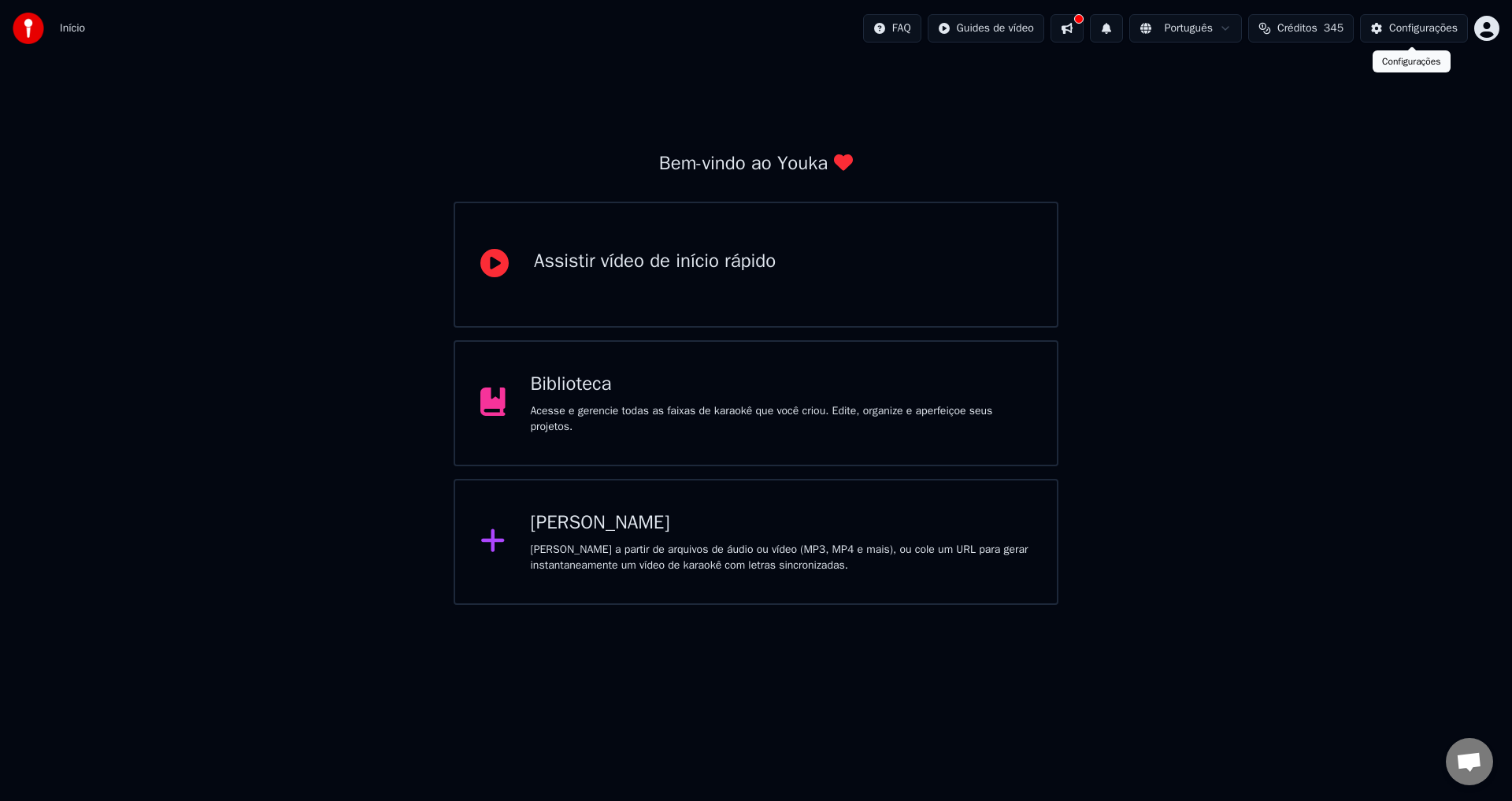 click on "Configurações" at bounding box center (1423, 28) 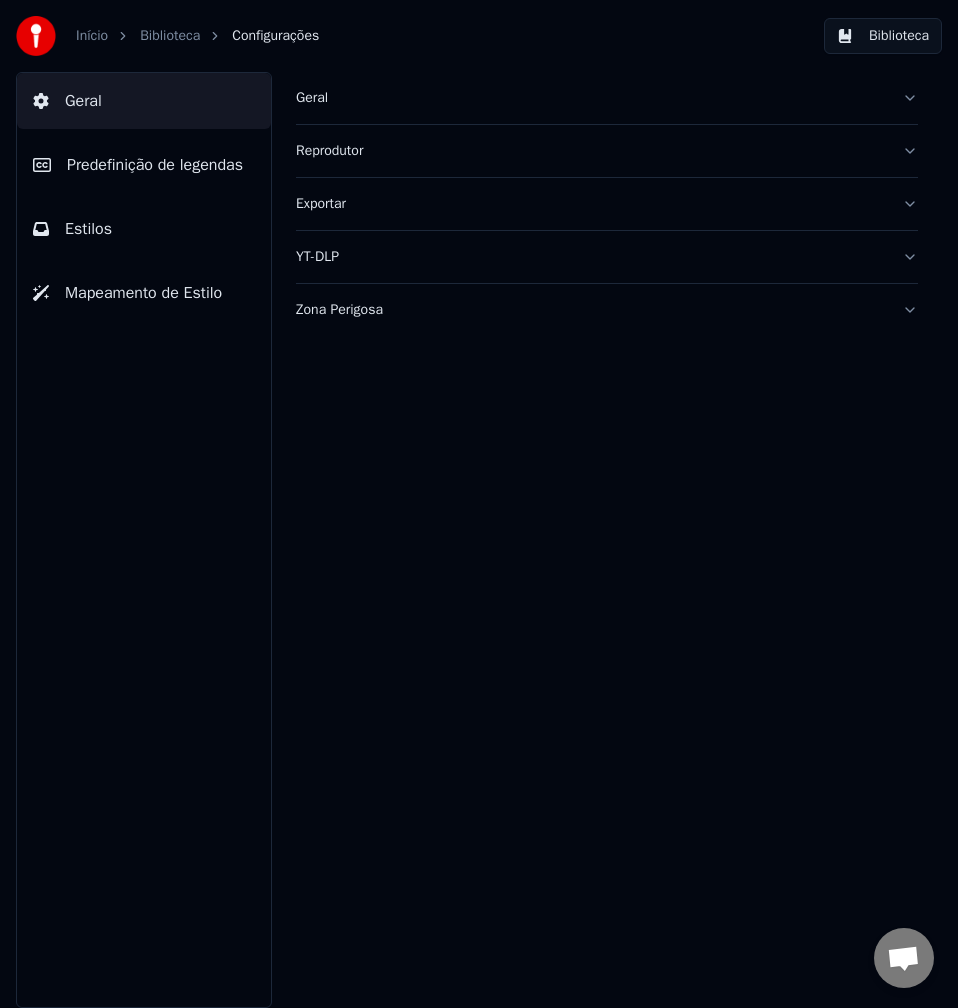 click on "Biblioteca" at bounding box center [883, 36] 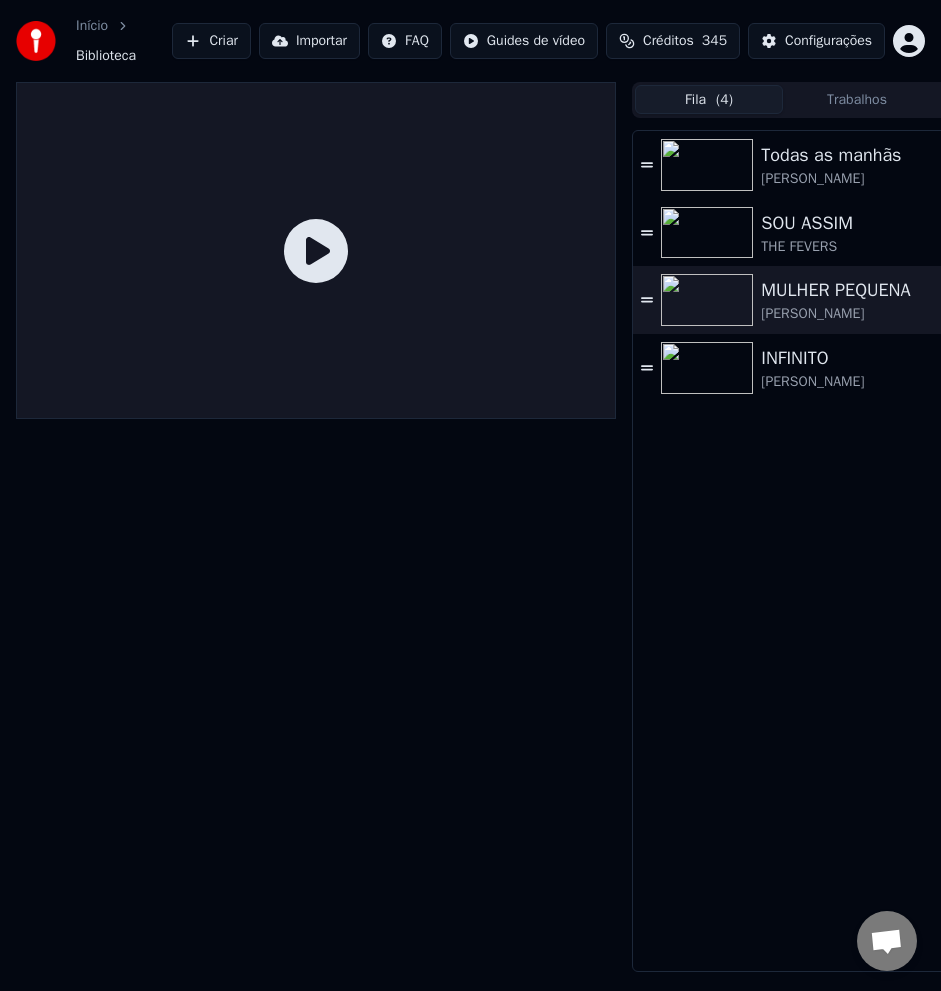 click on "( 4 )" at bounding box center [724, 100] 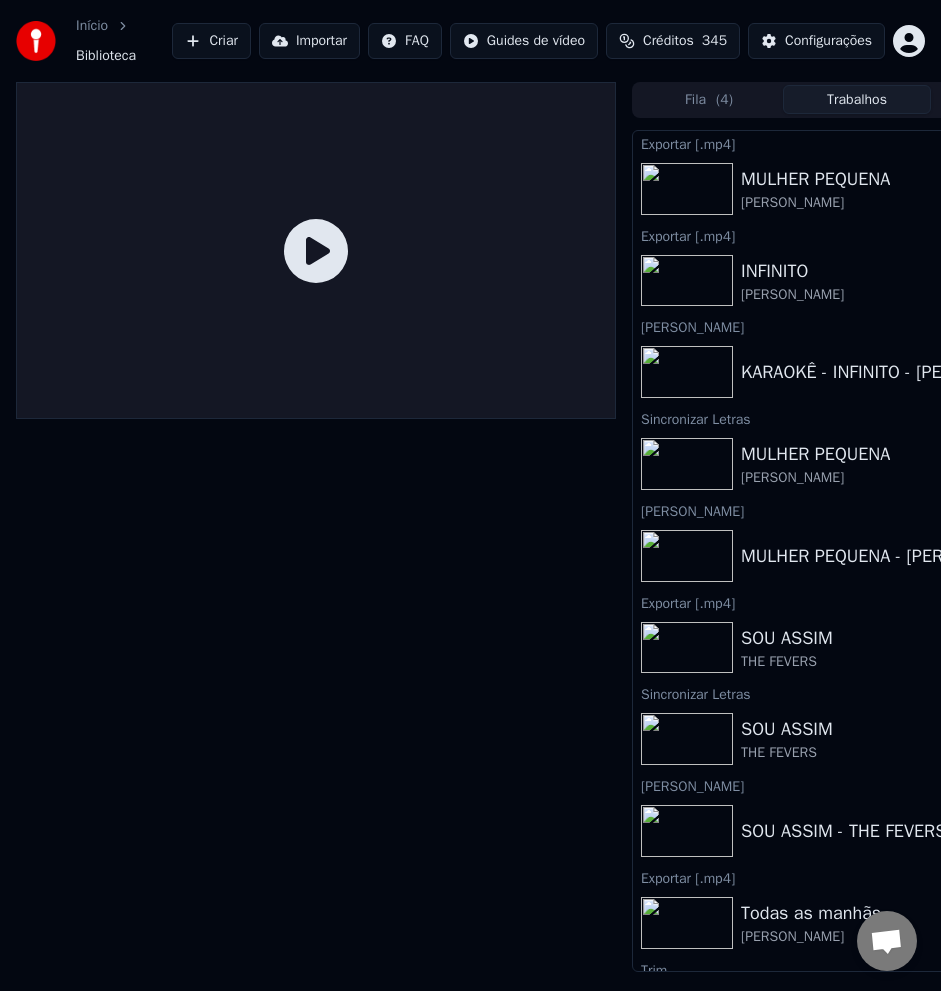 click on "Trabalhos" at bounding box center [857, 99] 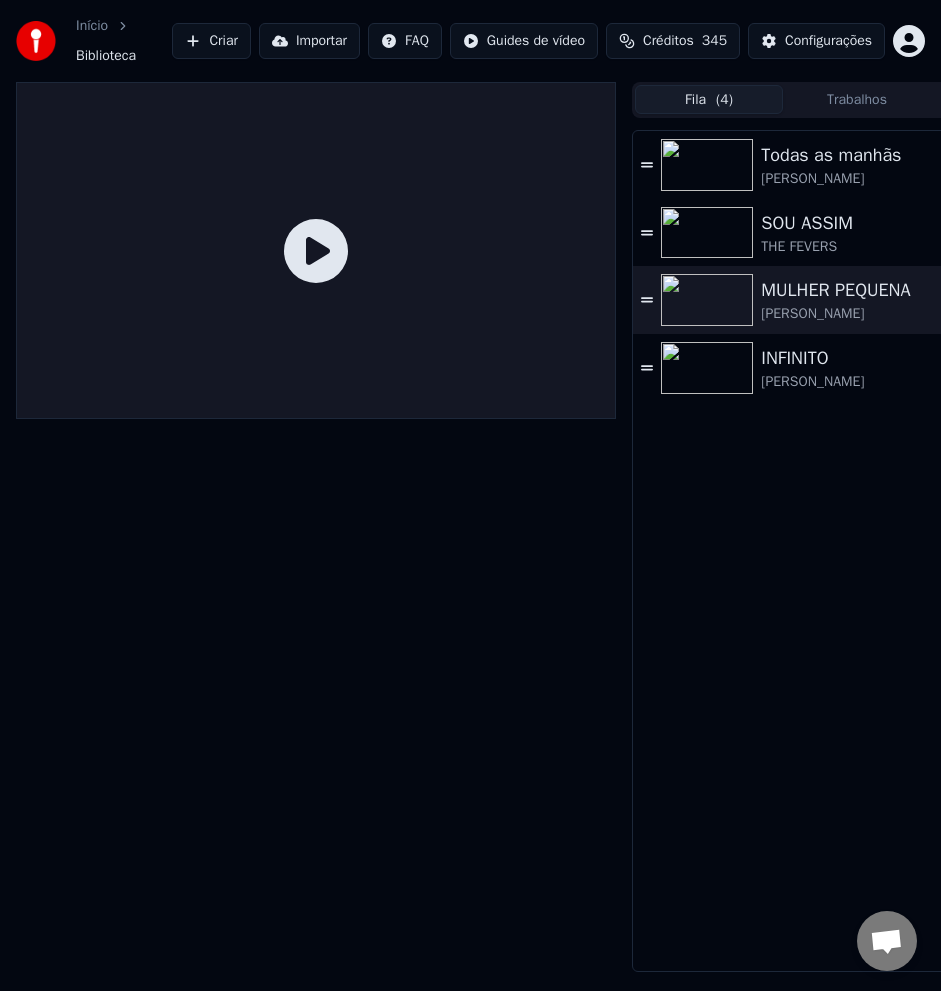 click on "( 4 )" at bounding box center [724, 100] 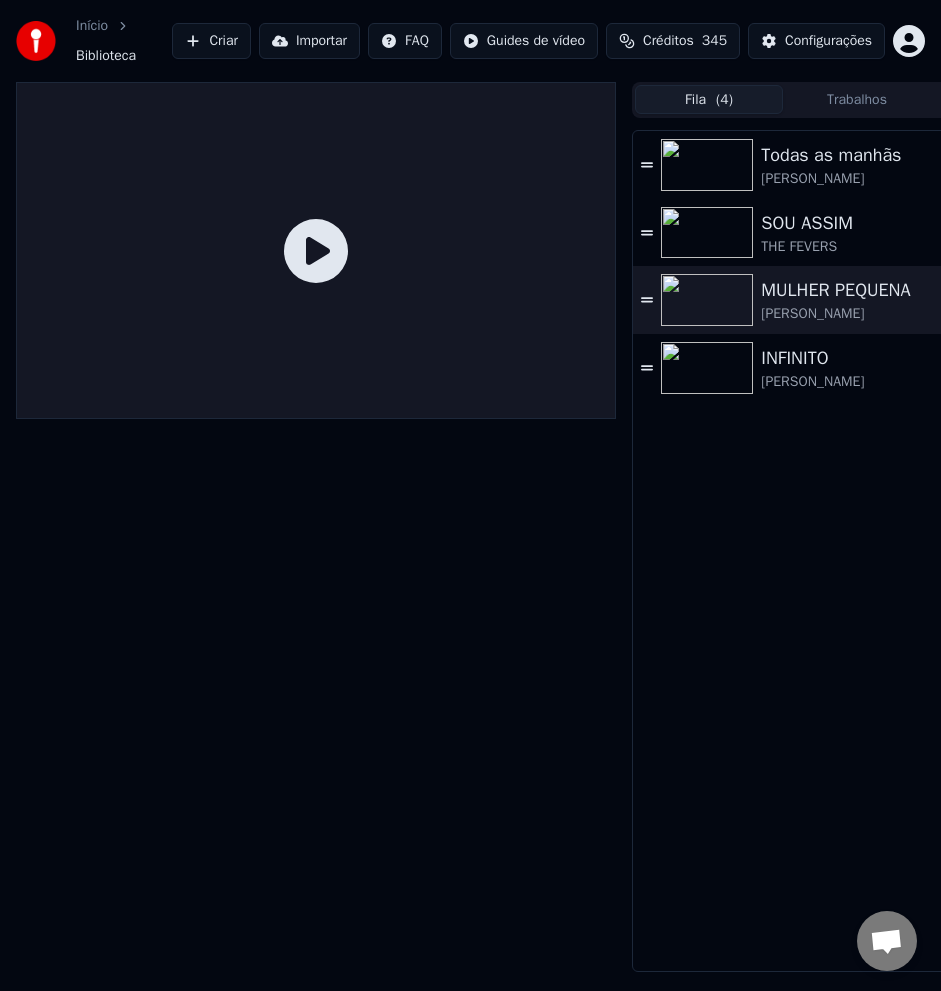 click on "Trabalhos" at bounding box center [857, 99] 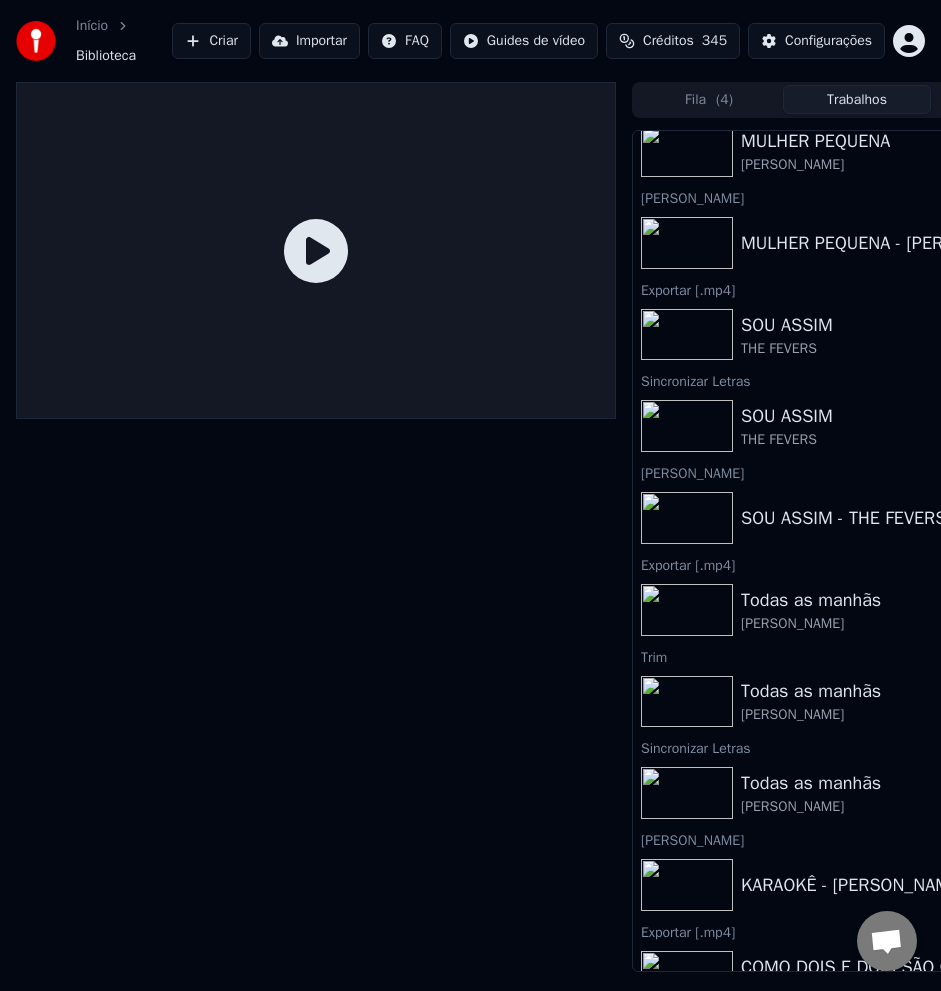 scroll, scrollTop: 613, scrollLeft: 0, axis: vertical 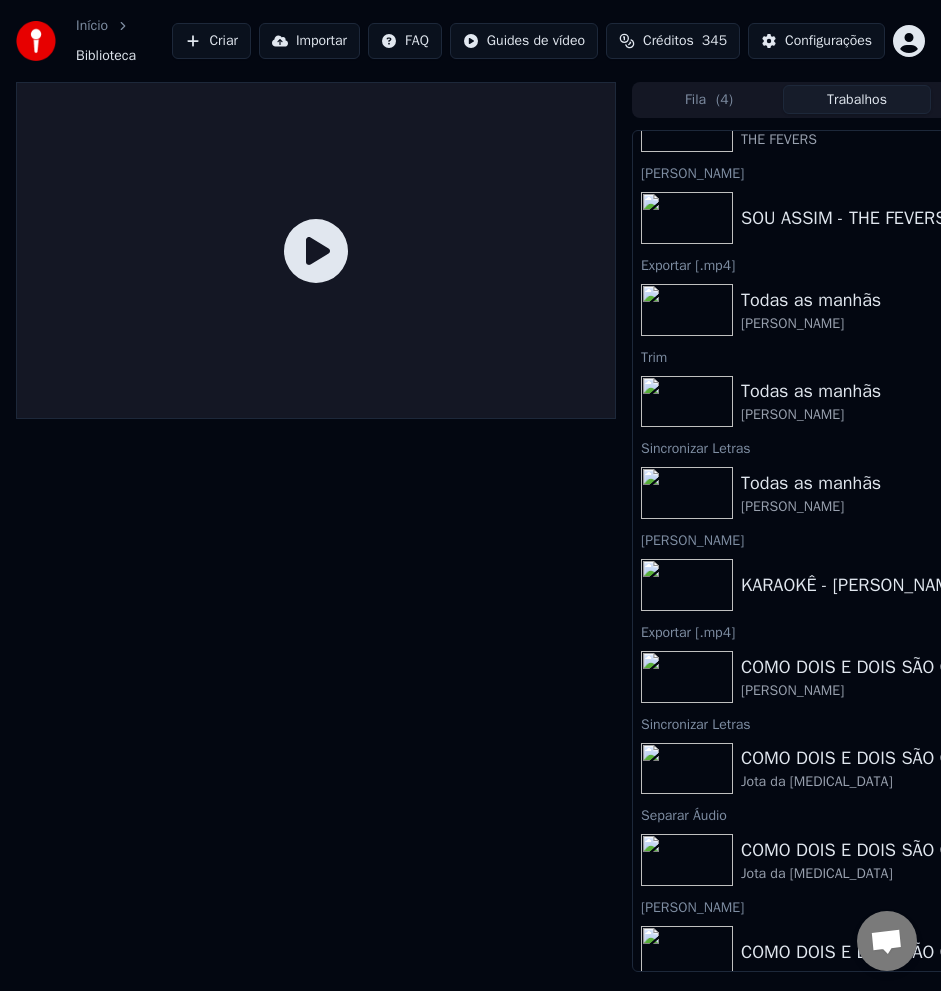 click on "COMO DOIS E DOIS SÃO CINCO" at bounding box center [866, 758] 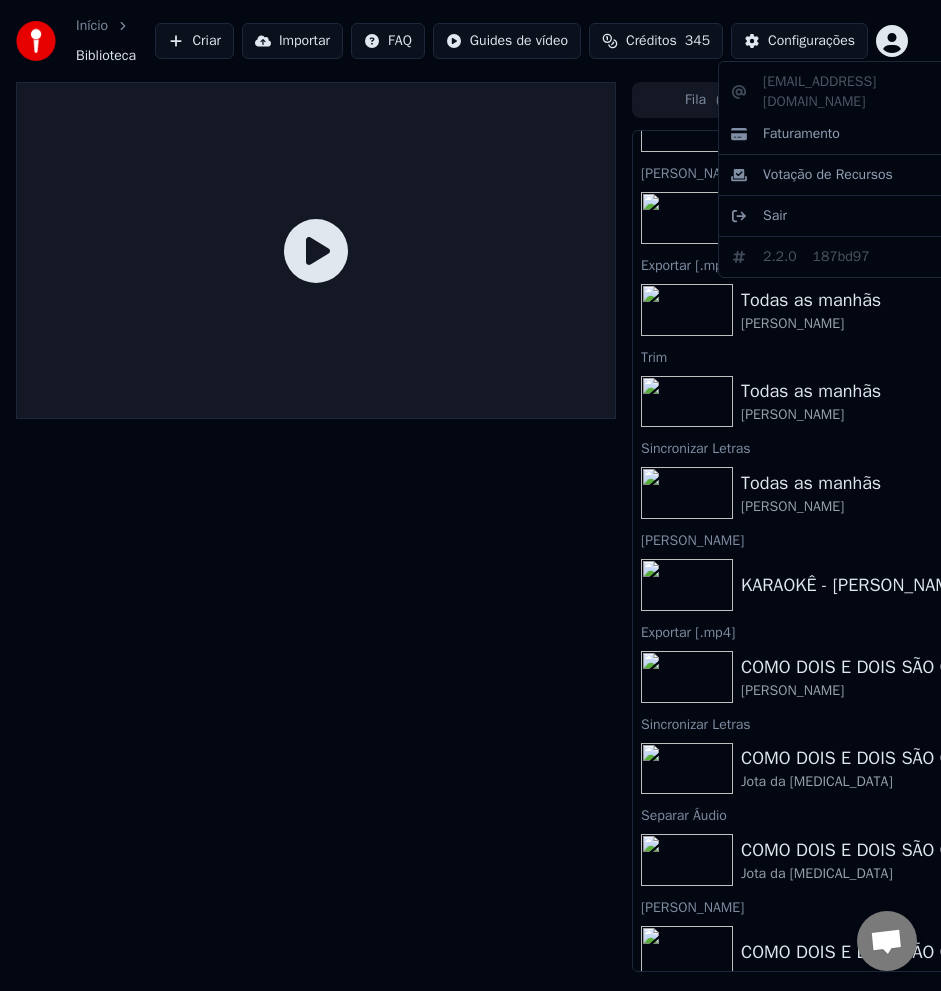 scroll, scrollTop: 0, scrollLeft: 0, axis: both 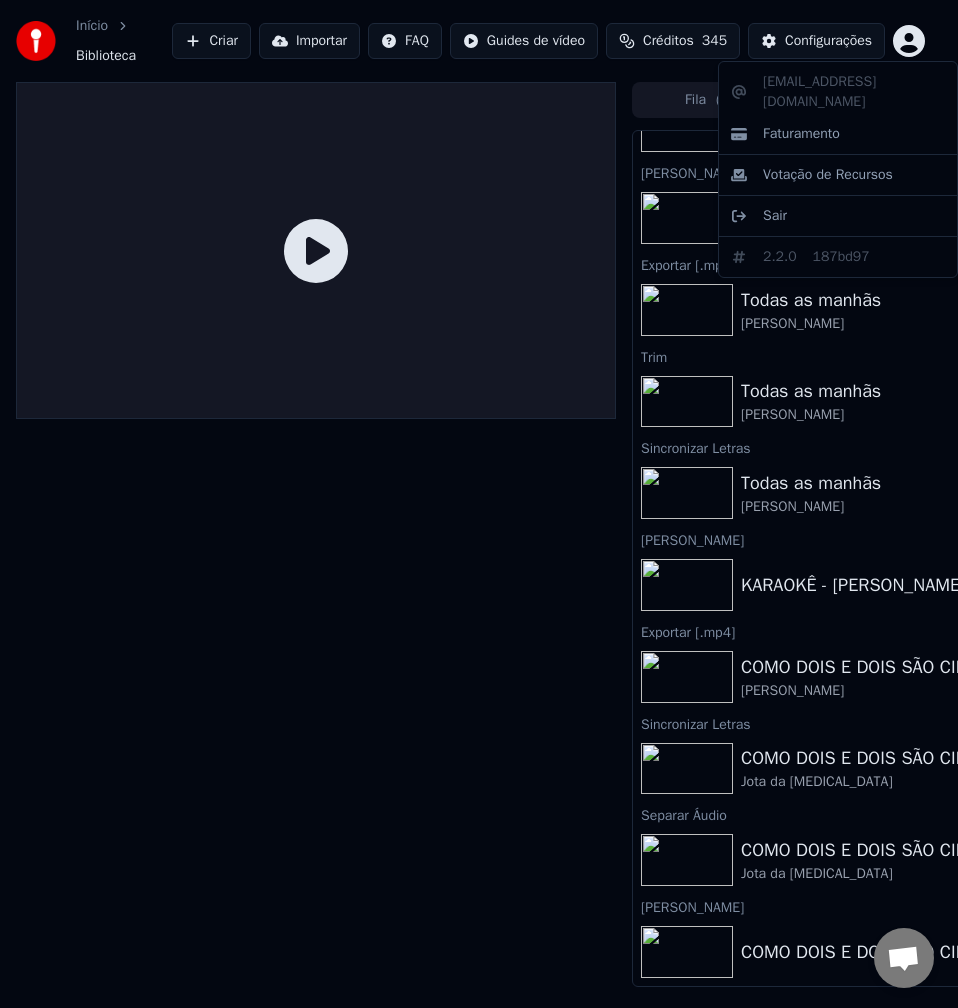 click on "Início Biblioteca Criar Importar FAQ Guides de vídeo Créditos 345 Configurações Fila ( 4 ) Trabalhos Biblioteca Exportar [.mp4] MULHER PEQUENA [PERSON_NAME] Exportar [.mp4] INFINITO [PERSON_NAME] Exibir [PERSON_NAME] KARAOKÊ - INFINITO - [PERSON_NAME] [PERSON_NAME] Letras MULHER PEQUENA [PERSON_NAME] MULHER PEQUENA - [PERSON_NAME] Tocar Exportar [.mp4] SOU ASSIM THE FEVERS Exibir Sincronizar Letras SOU ASSIM THE FEVERS Tocar Criar Karaokê SOU ASSIM - THE FEVERS - KARAOKÊ Tocar Exportar [.mp4] Todas as manhãs [PERSON_NAME] Trim Todas as manhãs [PERSON_NAME] Letras Todas as manhãs [PERSON_NAME] [PERSON_NAME] KARAOKÊ - [PERSON_NAME] - Todas as manhãs Tocar Exportar [.mp4] COMO DOIS E DOIS SÃO CINCO [PERSON_NAME] Letras COMO DOIS E DOIS SÃO CINCO Jota da [MEDICAL_DATA] Tocar Separar Áudio COMO DOIS E DOIS SÃO CINCO Jota da [MEDICAL_DATA] Tocar Criar Karaokê Tocar [EMAIL_ADDRESS][DOMAIN_NAME] Faturamento Sair" at bounding box center [479, 504] 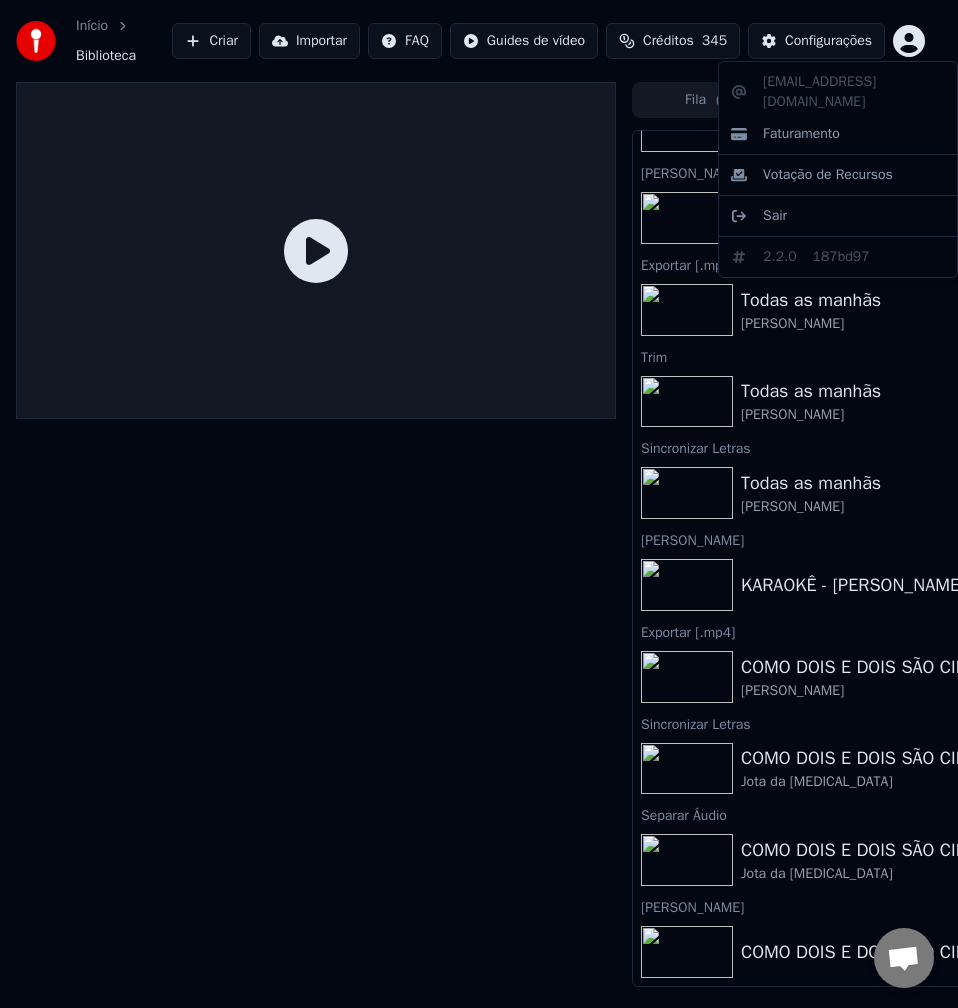 click on "Início Biblioteca Criar Importar FAQ Guides de vídeo Créditos 345 Configurações Fila ( 4 ) Trabalhos Biblioteca Exportar [.mp4] MULHER PEQUENA [PERSON_NAME] Exportar [.mp4] INFINITO [PERSON_NAME] Exibir [PERSON_NAME] KARAOKÊ - INFINITO - [PERSON_NAME] [PERSON_NAME] Letras MULHER PEQUENA [PERSON_NAME] MULHER PEQUENA - [PERSON_NAME] Tocar Exportar [.mp4] SOU ASSIM THE FEVERS Exibir Sincronizar Letras SOU ASSIM THE FEVERS Tocar Criar Karaokê SOU ASSIM - THE FEVERS - KARAOKÊ Tocar Exportar [.mp4] Todas as manhãs [PERSON_NAME] Trim Todas as manhãs [PERSON_NAME] Letras Todas as manhãs [PERSON_NAME] [PERSON_NAME] KARAOKÊ - [PERSON_NAME] - Todas as manhãs Tocar Exportar [.mp4] COMO DOIS E DOIS SÃO CINCO [PERSON_NAME] Letras COMO DOIS E DOIS SÃO CINCO Jota da [MEDICAL_DATA] Tocar Separar Áudio COMO DOIS E DOIS SÃO CINCO Jota da [MEDICAL_DATA] Tocar Criar Karaokê Tocar [EMAIL_ADDRESS][DOMAIN_NAME] Faturamento Sair" at bounding box center (479, 504) 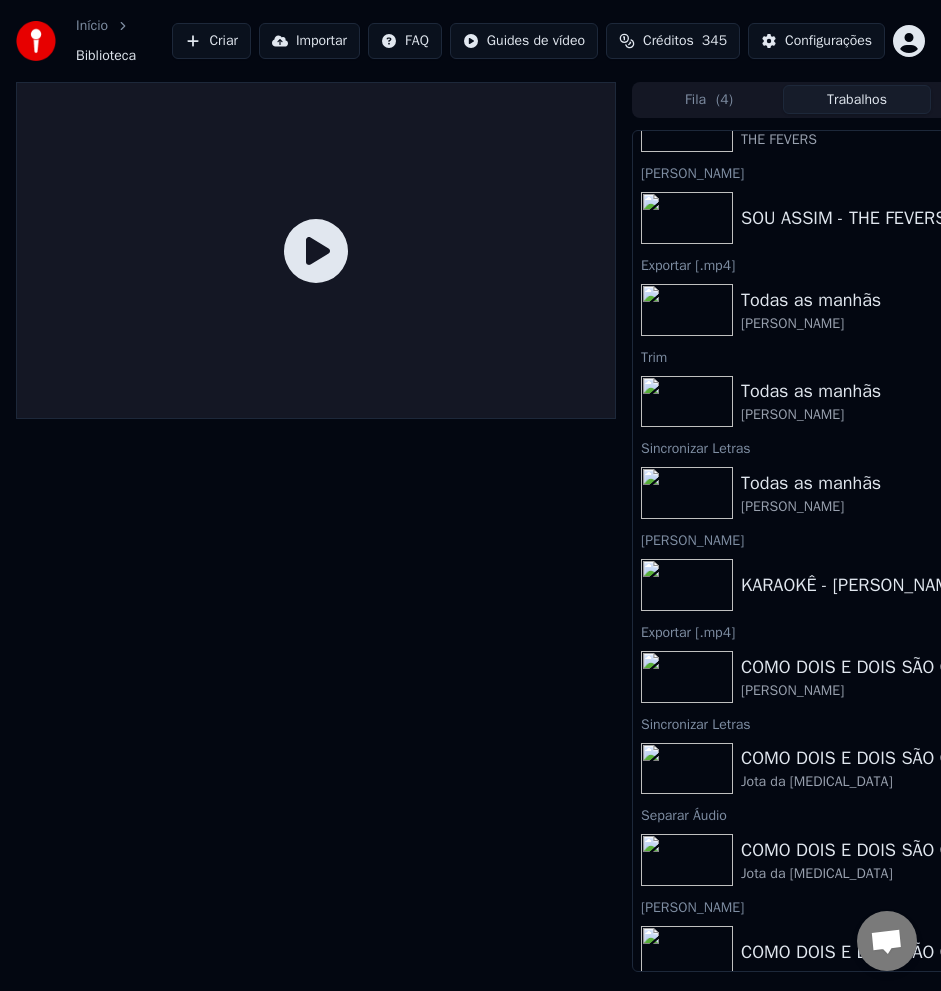 click at bounding box center (36, 41) 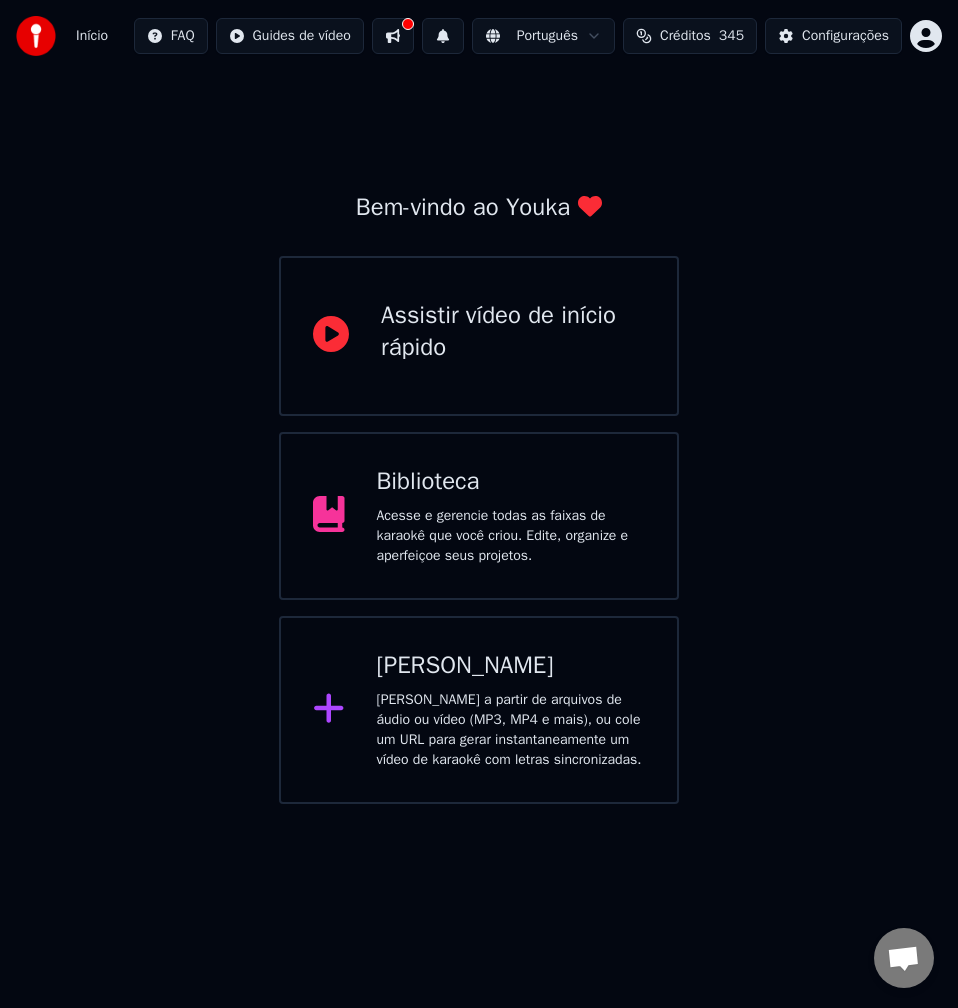 click on "Créditos 345" at bounding box center (690, 36) 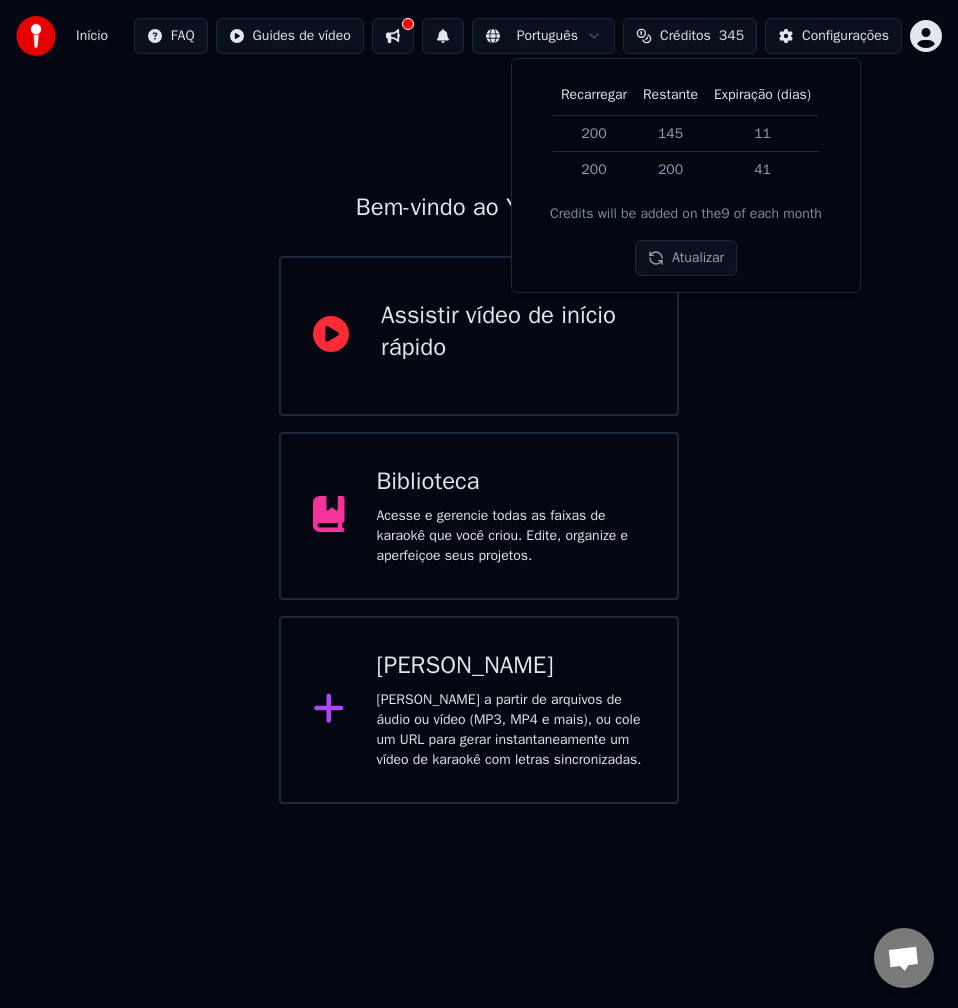 click on "Atualizar" at bounding box center (686, 258) 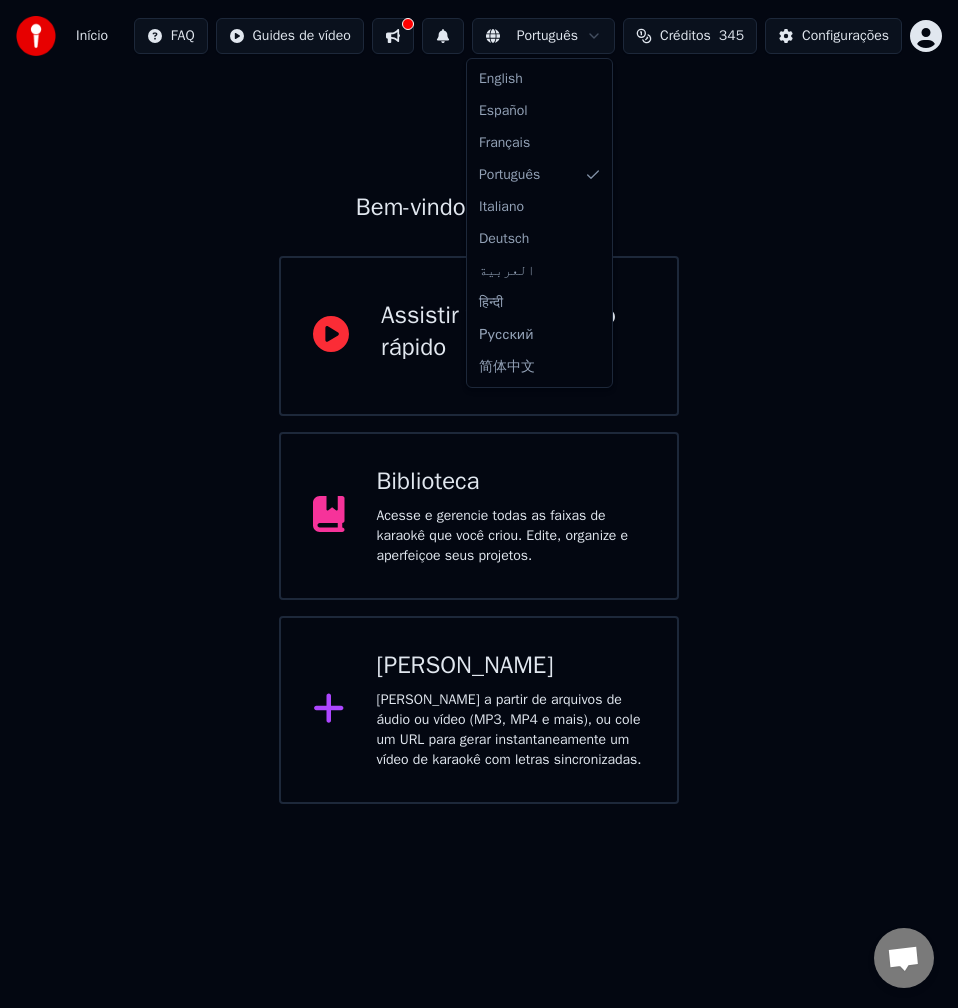 click on "Início FAQ Guides de vídeo Português Créditos 345 Configurações Bem-vindo ao Youka Assistir vídeo de início rápido Biblioteca Acesse e gerencie todas as faixas de karaokê que você criou. Edite, organize e aperfeiçoe seus projetos. Criar Karaokê Crie karaokê a partir de arquivos de áudio ou vídeo (MP3, MP4 e mais), ou cole um URL para gerar instantaneamente um vídeo de karaokê com letras sincronizadas. English Español Français Português Italiano Deutsch العربية हिन्दी Русский 简体中文" at bounding box center (479, 402) 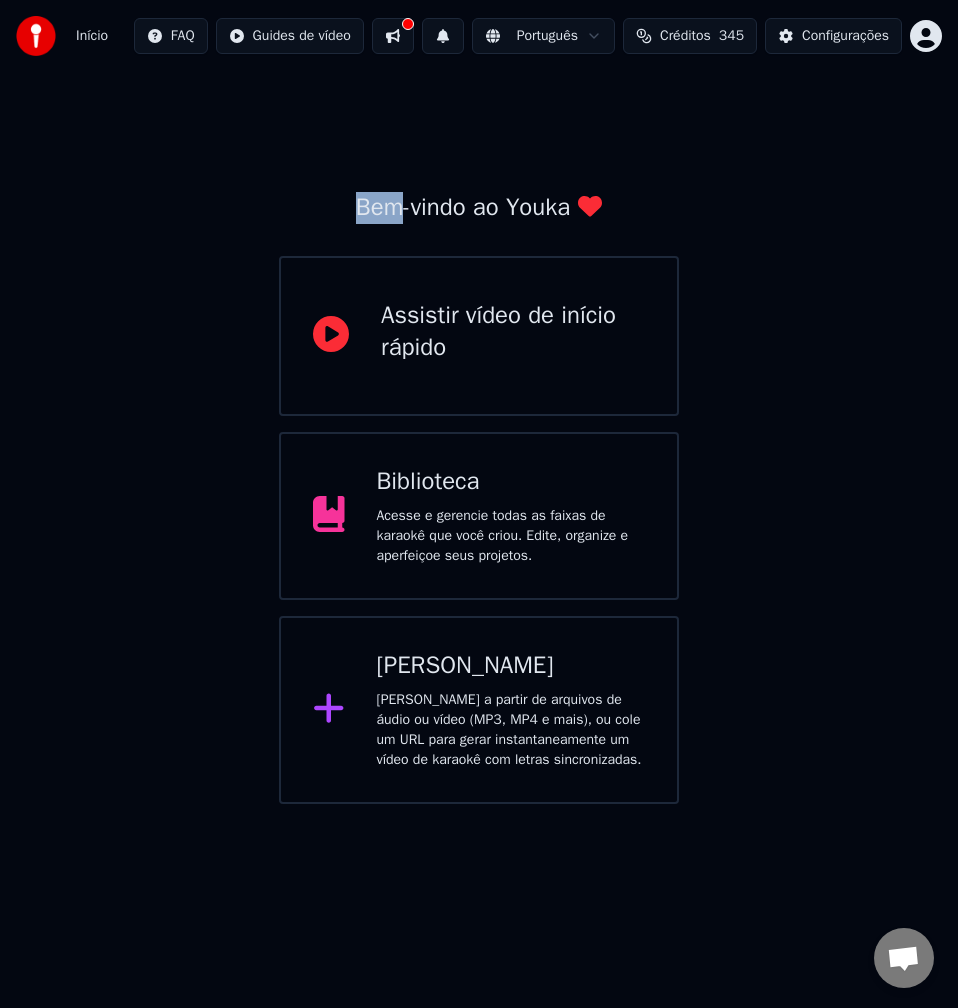 click on "Início FAQ Guides de vídeo Português Créditos 345 Configurações Bem-vindo ao Youka Assistir vídeo de início rápido Biblioteca Acesse e gerencie todas as faixas de karaokê que você criou. Edite, organize e aperfeiçoe seus projetos. Criar Karaokê Crie karaokê a partir de arquivos de áudio ou vídeo (MP3, MP4 e mais), ou cole um URL para gerar instantaneamente um vídeo de karaokê com letras sincronizadas." at bounding box center (479, 402) 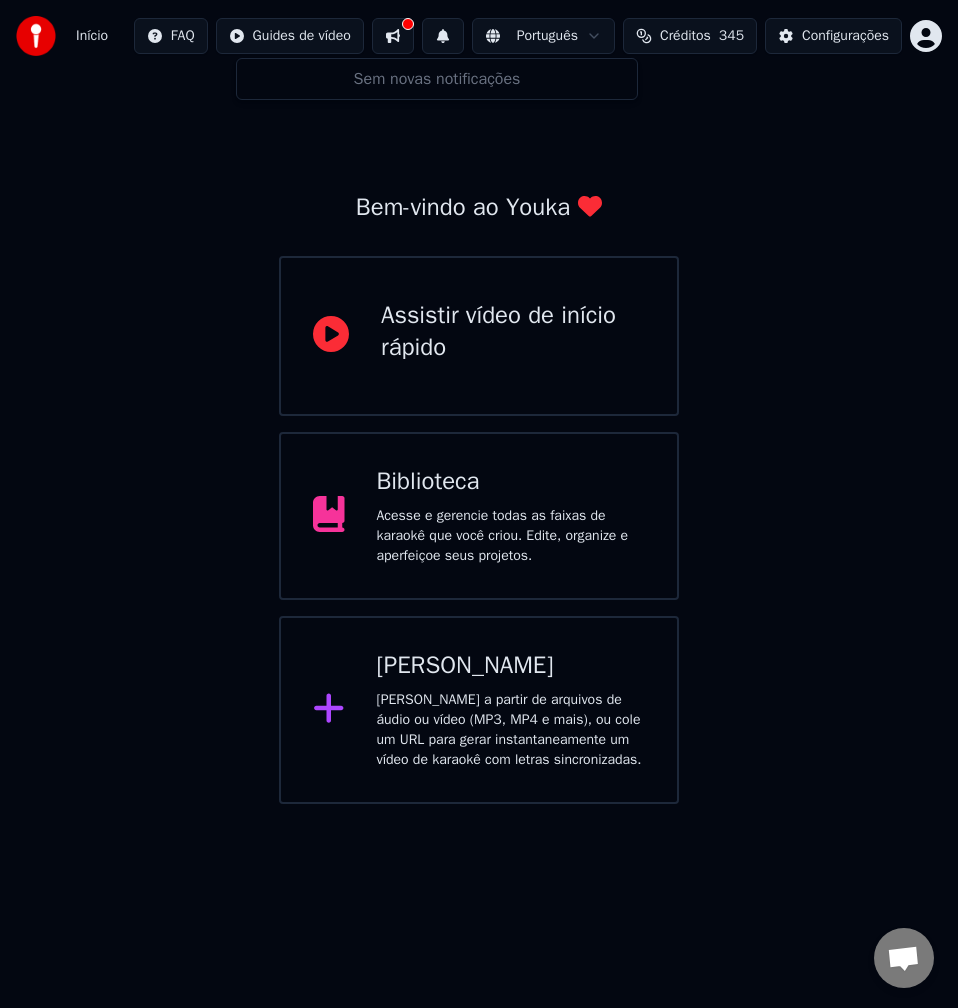 click on "Bem-vindo ao Youka Assistir vídeo de início rápido Biblioteca Acesse e gerencie todas as faixas de karaokê que você criou. Edite, organize e aperfeiçoe seus projetos. Criar Karaokê Crie karaokê a partir de arquivos de áudio ou vídeo (MP3, MP4 e mais), ou cole um URL para gerar instantaneamente um vídeo de karaokê com letras sincronizadas." at bounding box center [479, 438] 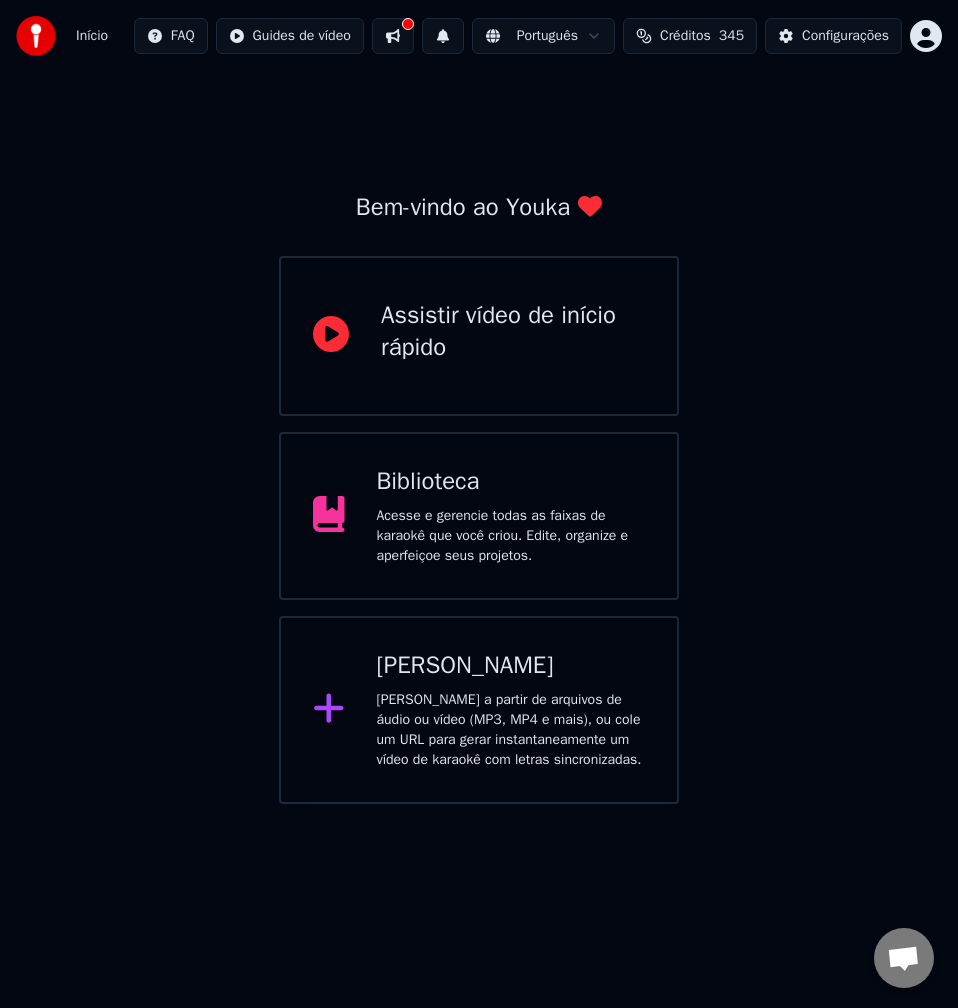 click at bounding box center [393, 36] 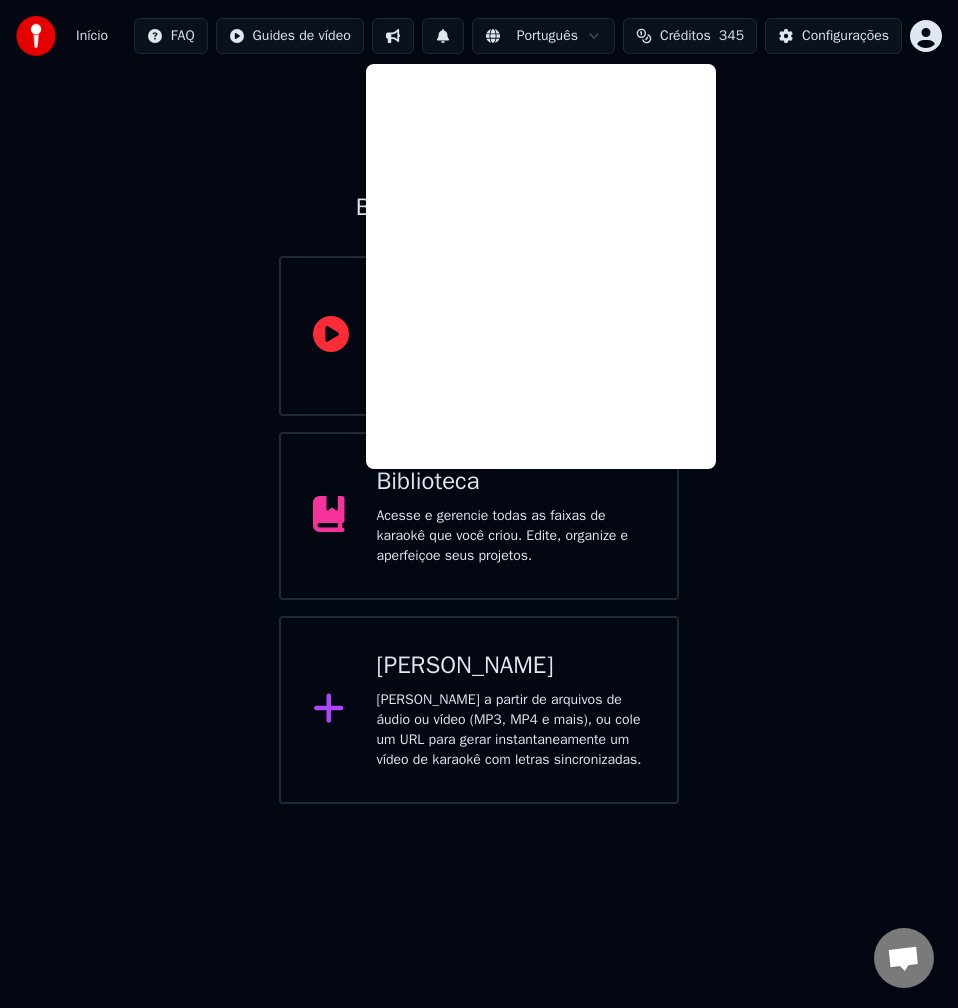 click on "Bem-vindo ao Youka Assistir vídeo de início rápido Biblioteca Acesse e gerencie todas as faixas de karaokê que você criou. Edite, organize e aperfeiçoe seus projetos. Criar Karaokê Crie karaokê a partir de arquivos de áudio ou vídeo (MP3, MP4 e mais), ou cole um URL para gerar instantaneamente um vídeo de karaokê com letras sincronizadas." at bounding box center (479, 438) 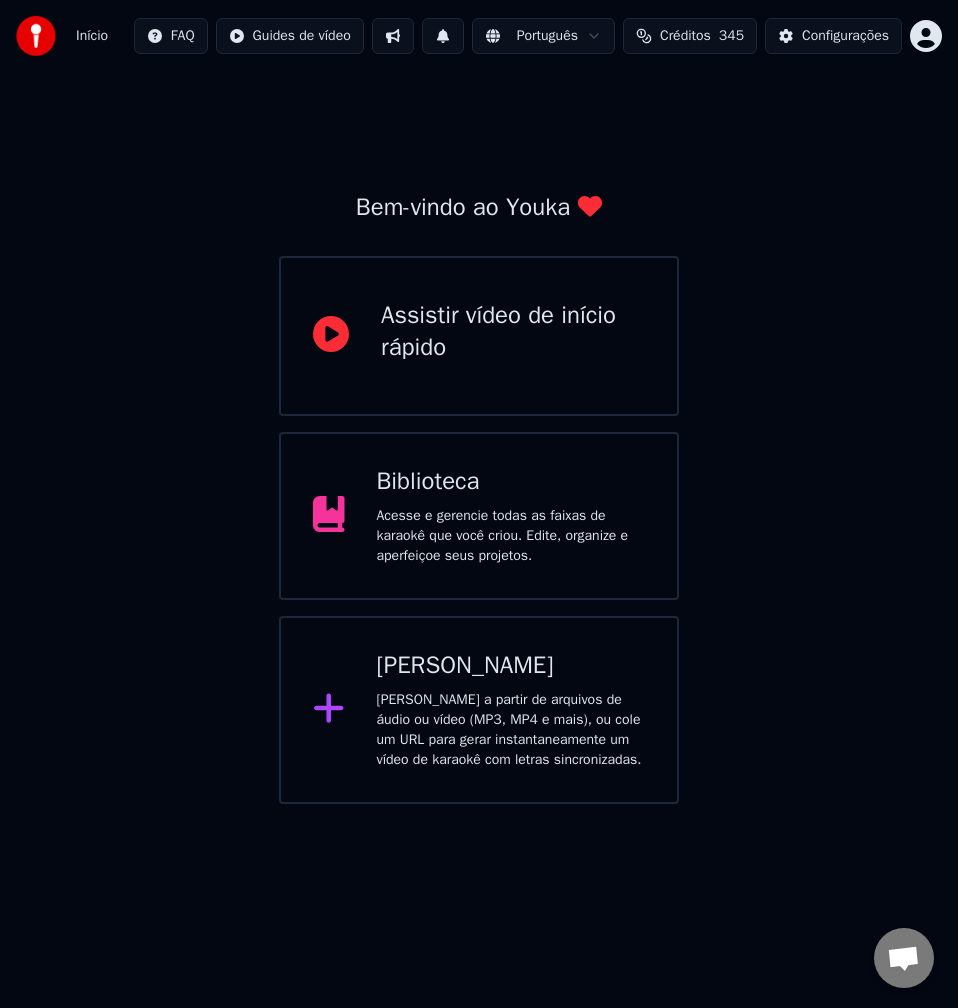 click on "Biblioteca Acesse e gerencie todas as faixas de karaokê que você criou. Edite, organize e aperfeiçoe seus projetos." at bounding box center (511, 516) 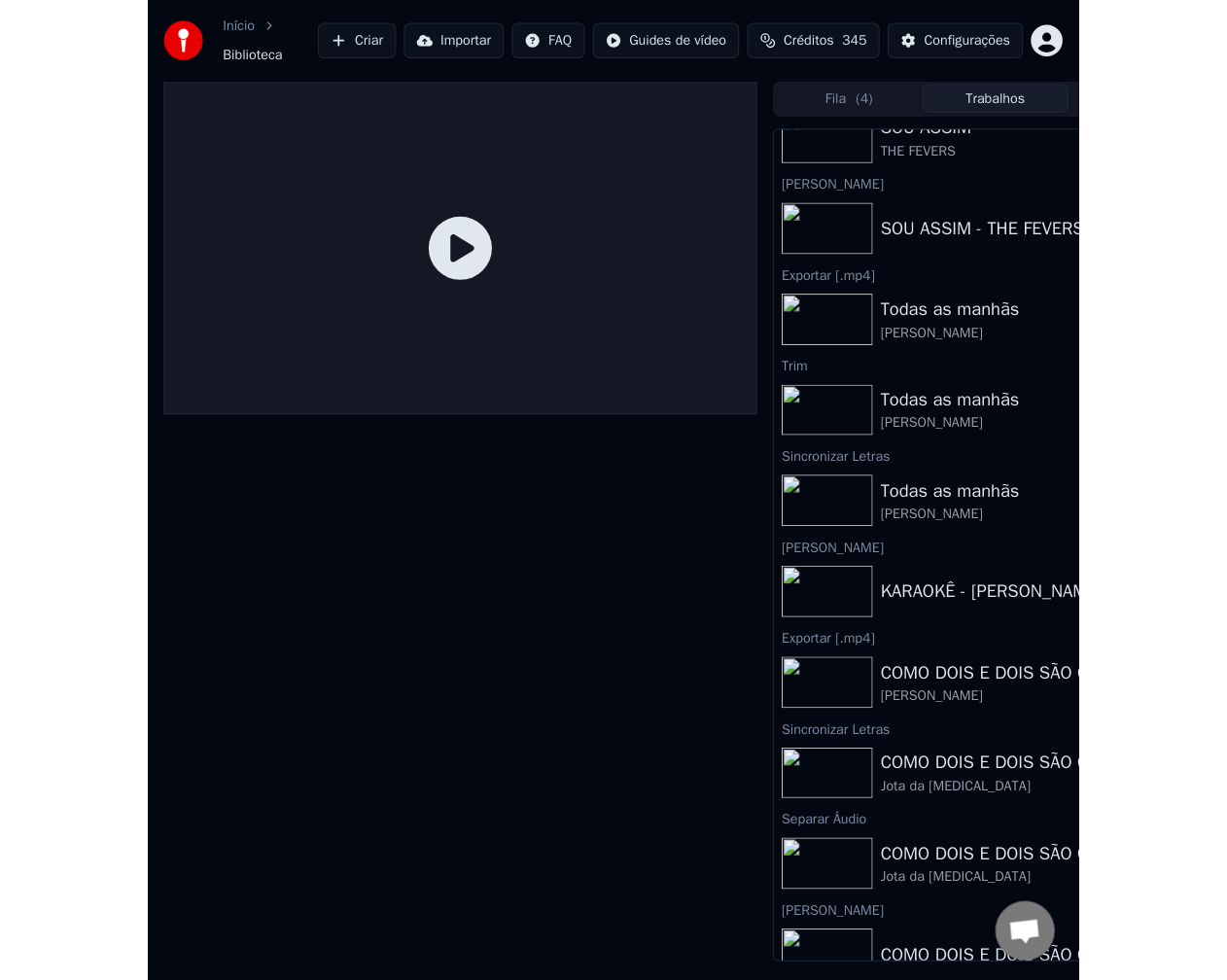 scroll, scrollTop: 596, scrollLeft: 0, axis: vertical 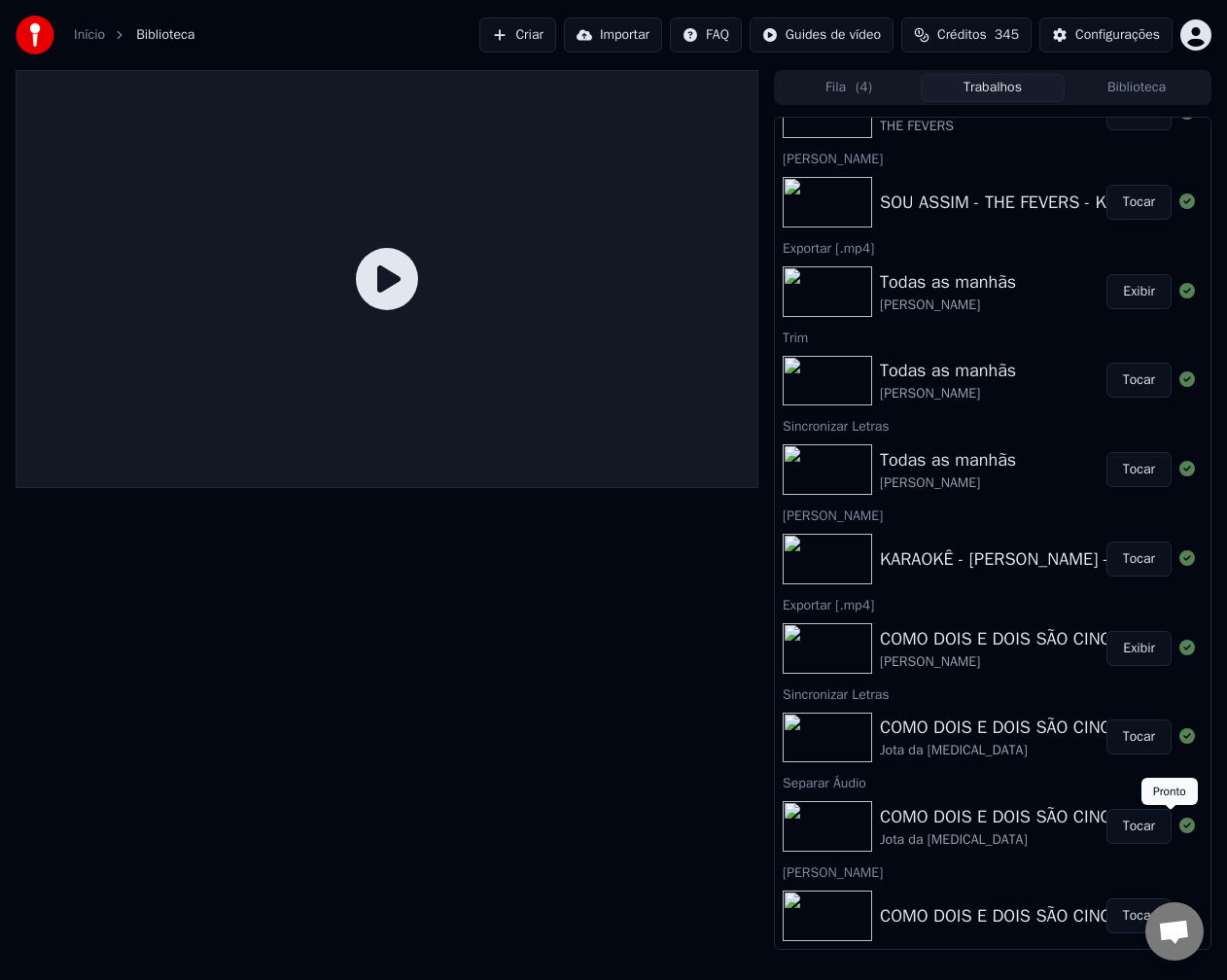 click 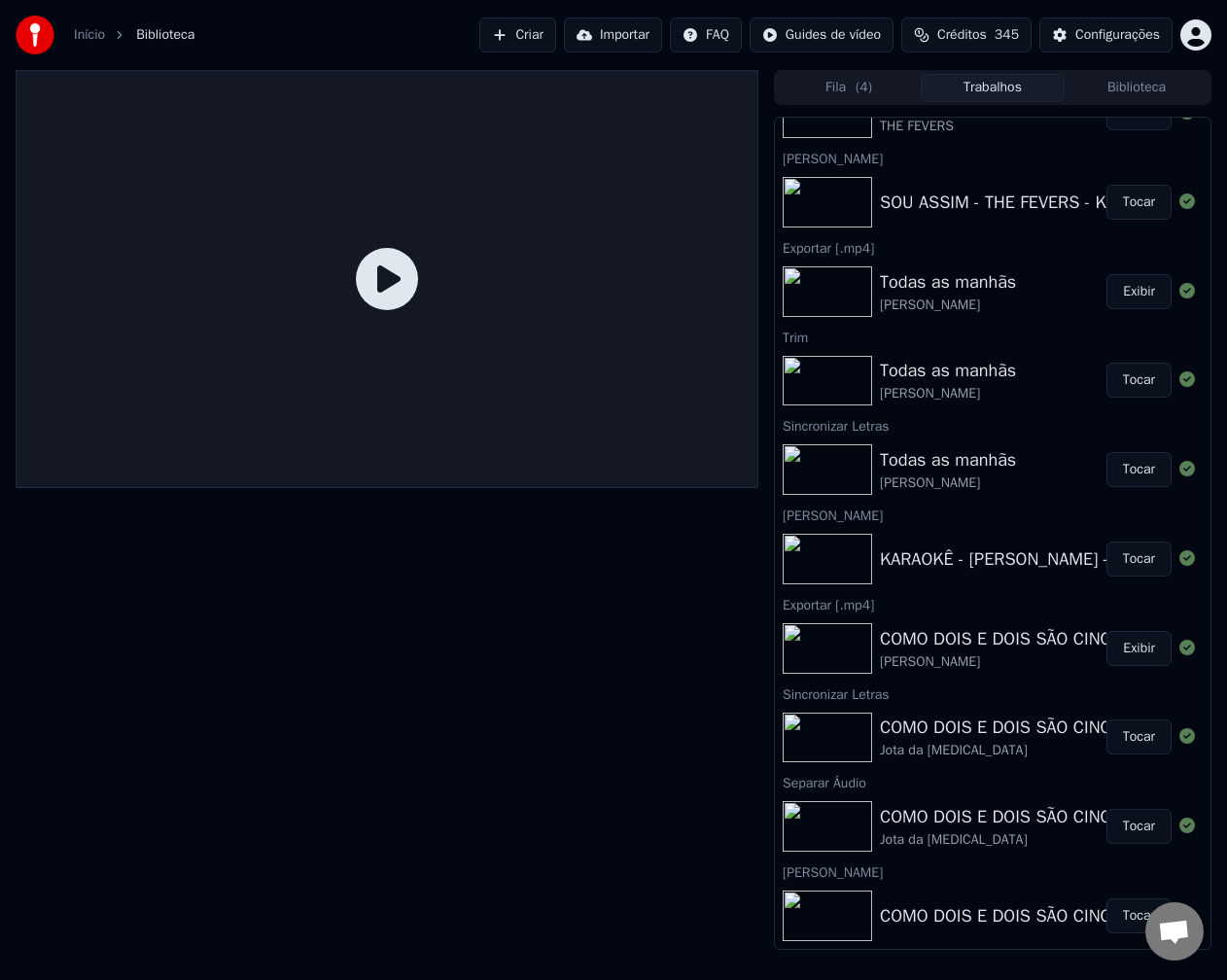 click on "Tocar" at bounding box center [1139, 916] 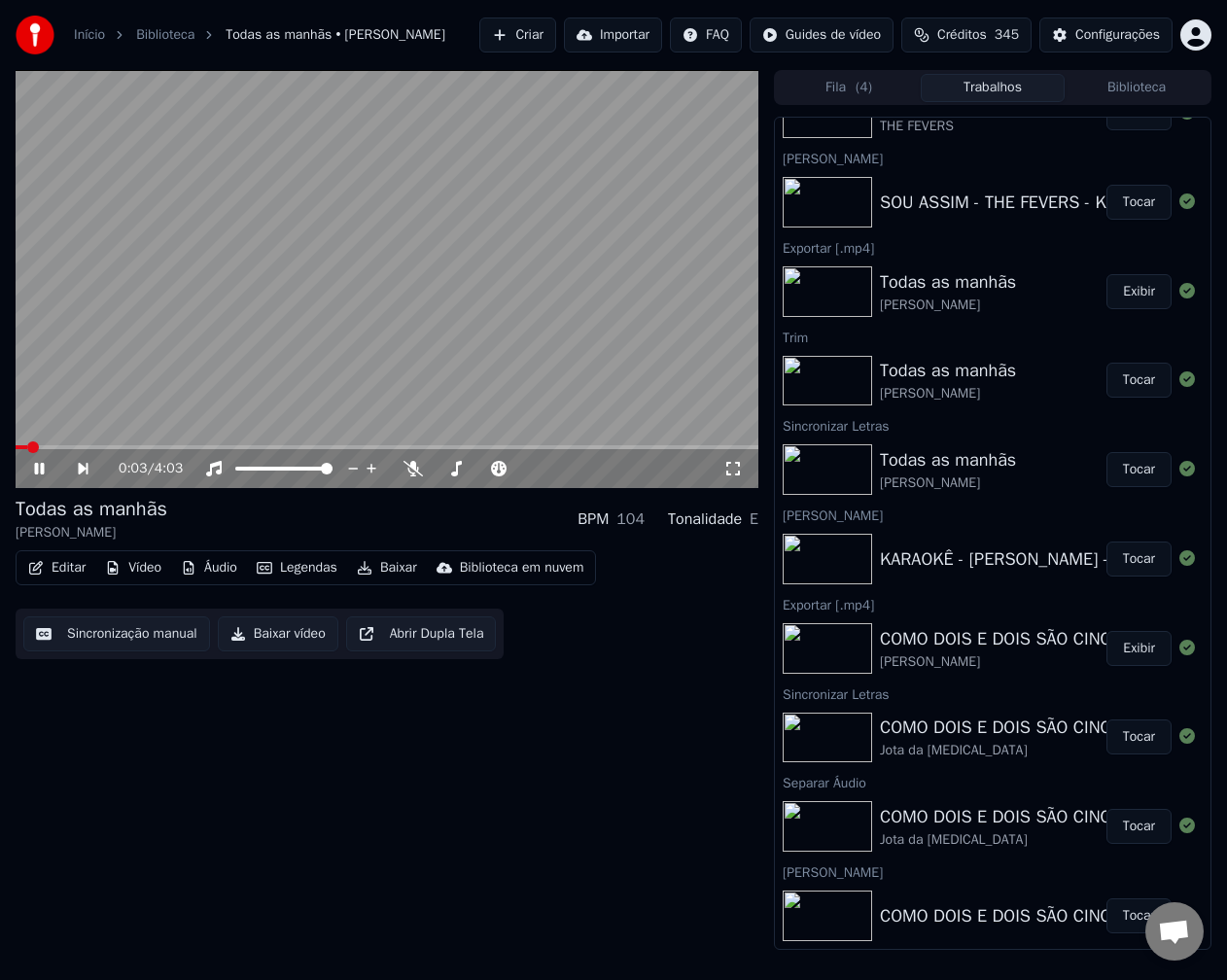 click on "Tocar" at bounding box center (1139, 737) 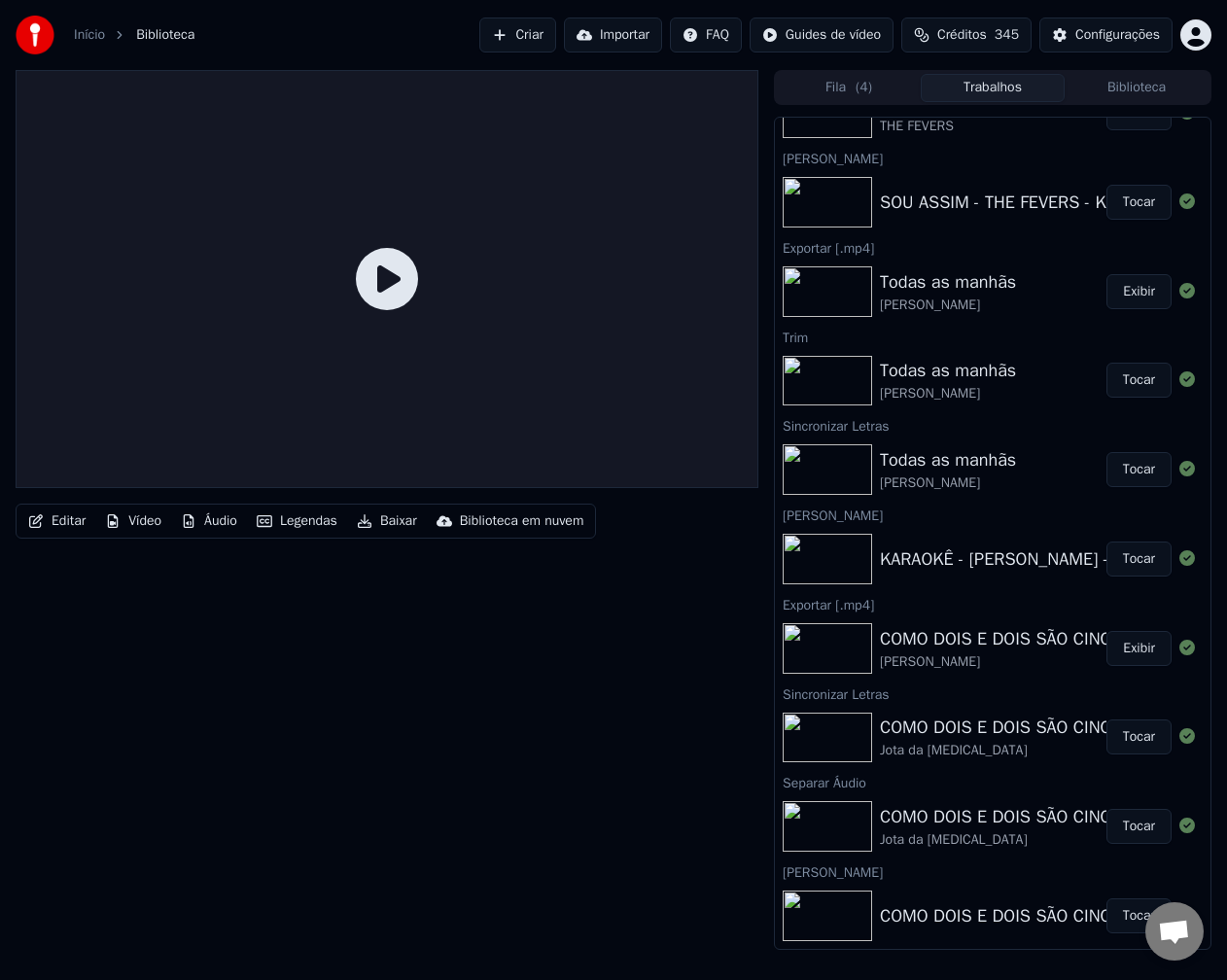 click on "Exibir" at bounding box center [1139, 648] 